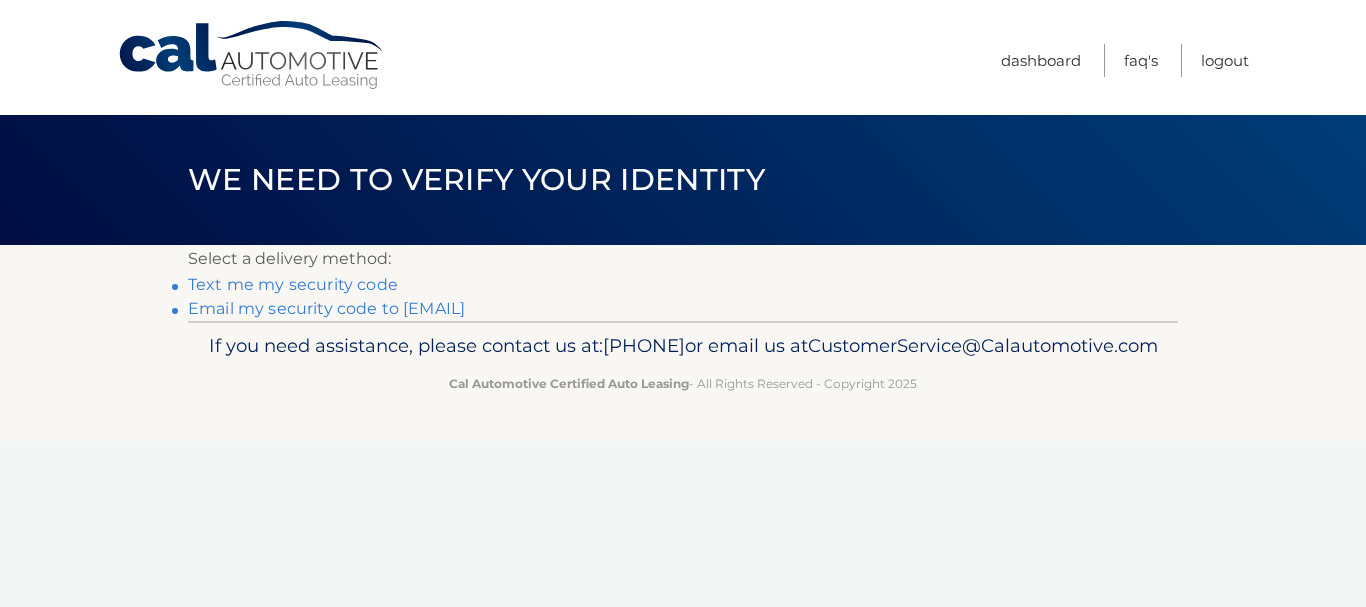 scroll, scrollTop: 0, scrollLeft: 0, axis: both 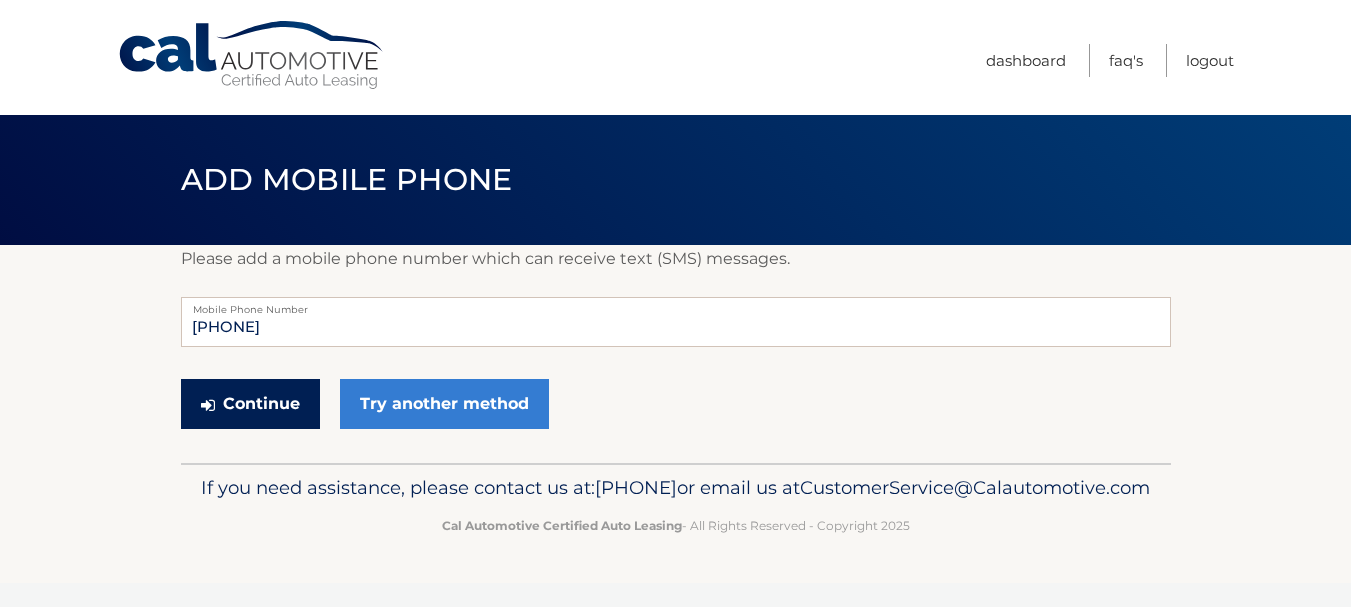 click on "Continue" at bounding box center [250, 404] 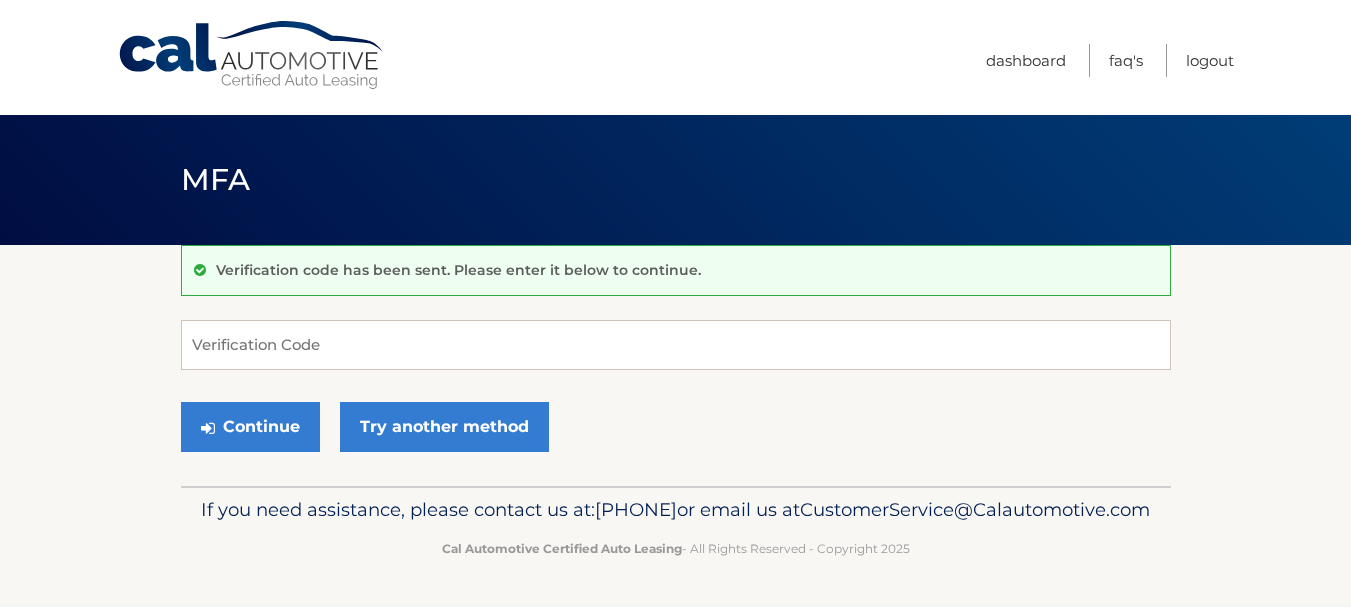 scroll, scrollTop: 0, scrollLeft: 0, axis: both 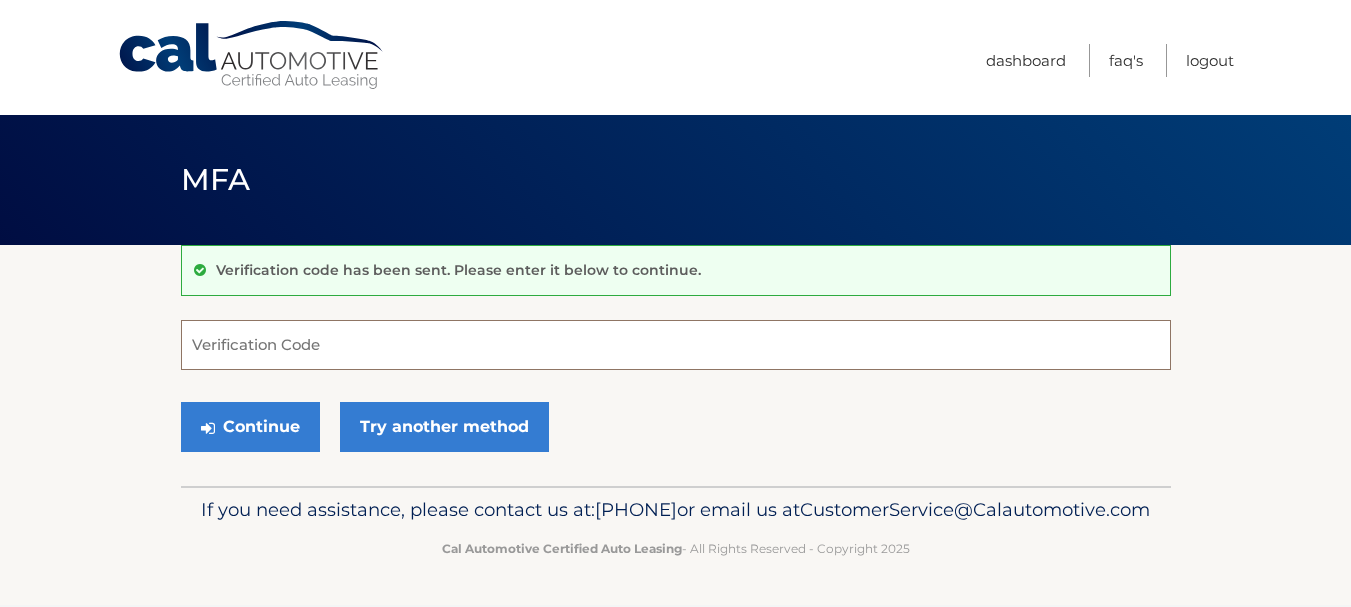click on "Verification Code" at bounding box center (676, 345) 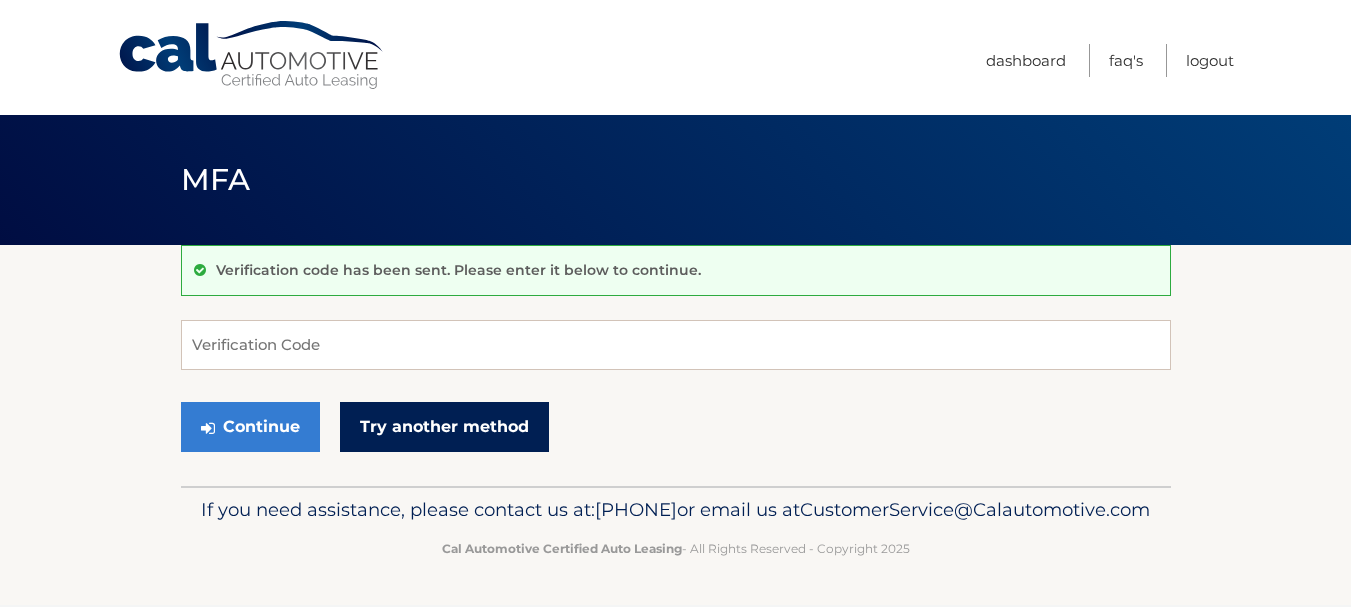 click on "Try another method" at bounding box center [444, 427] 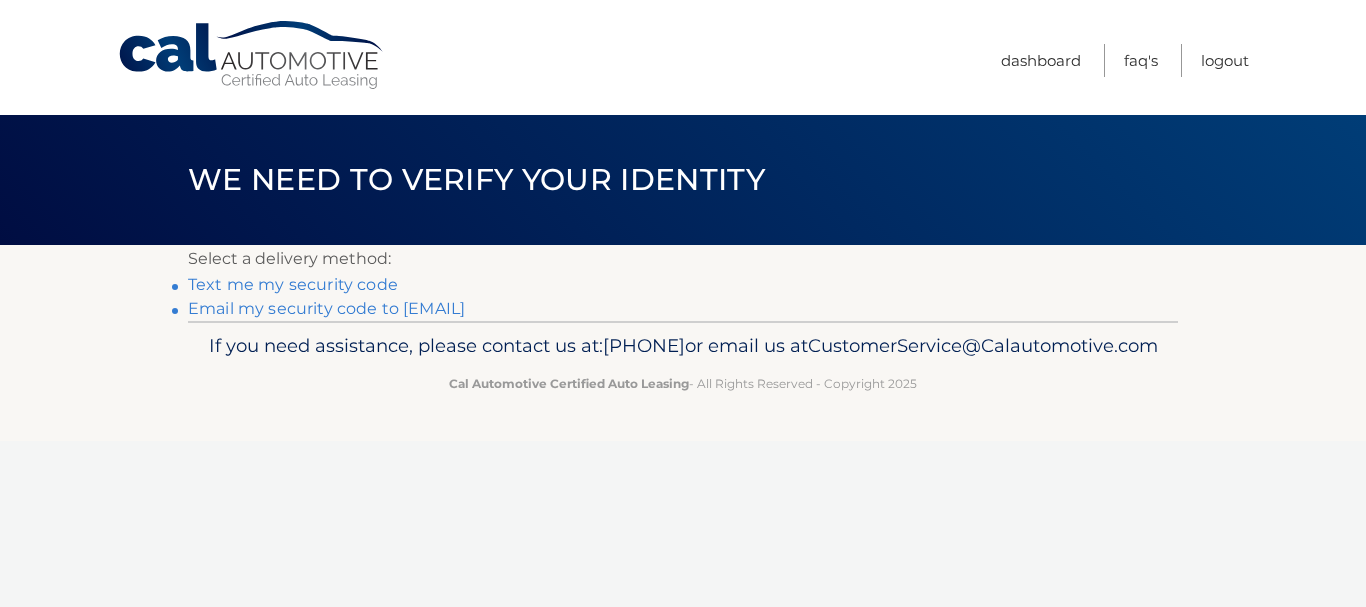 scroll, scrollTop: 0, scrollLeft: 0, axis: both 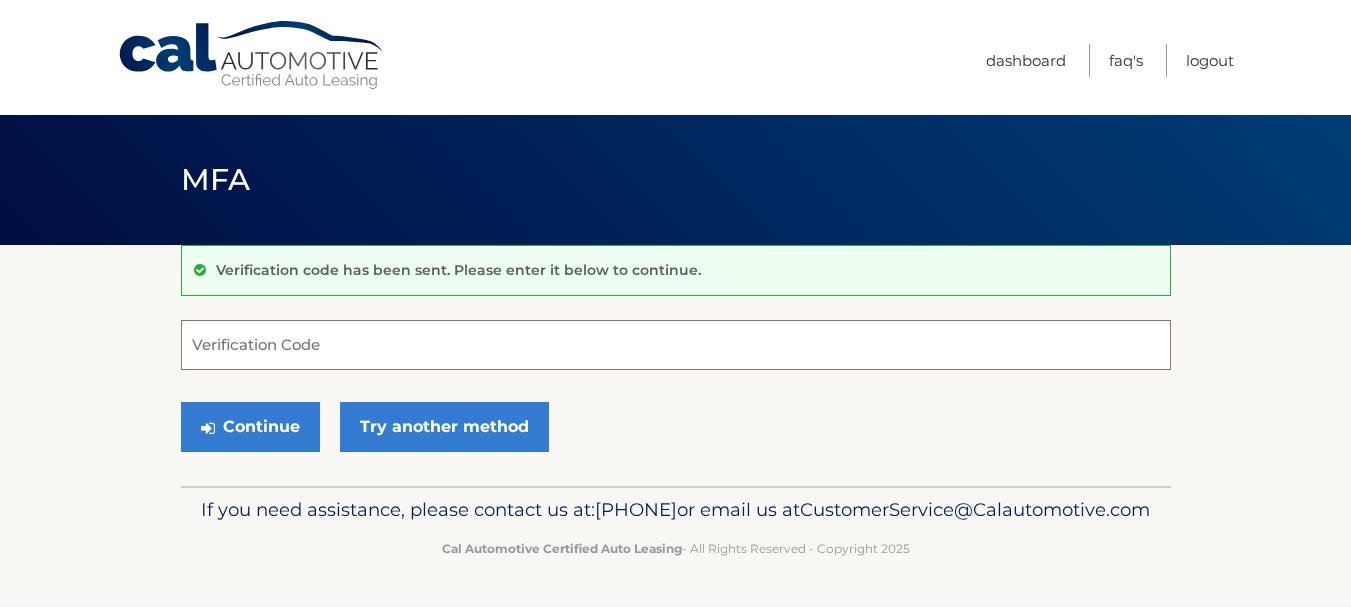 click on "Verification Code" at bounding box center [676, 345] 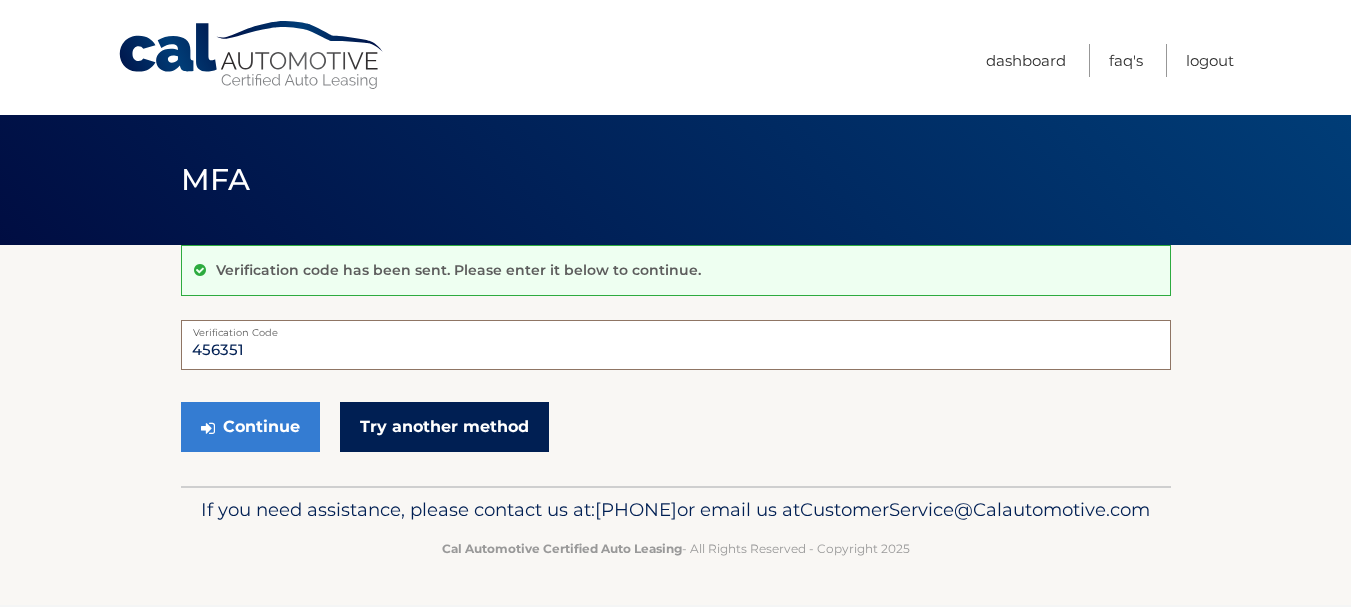 type on "456351" 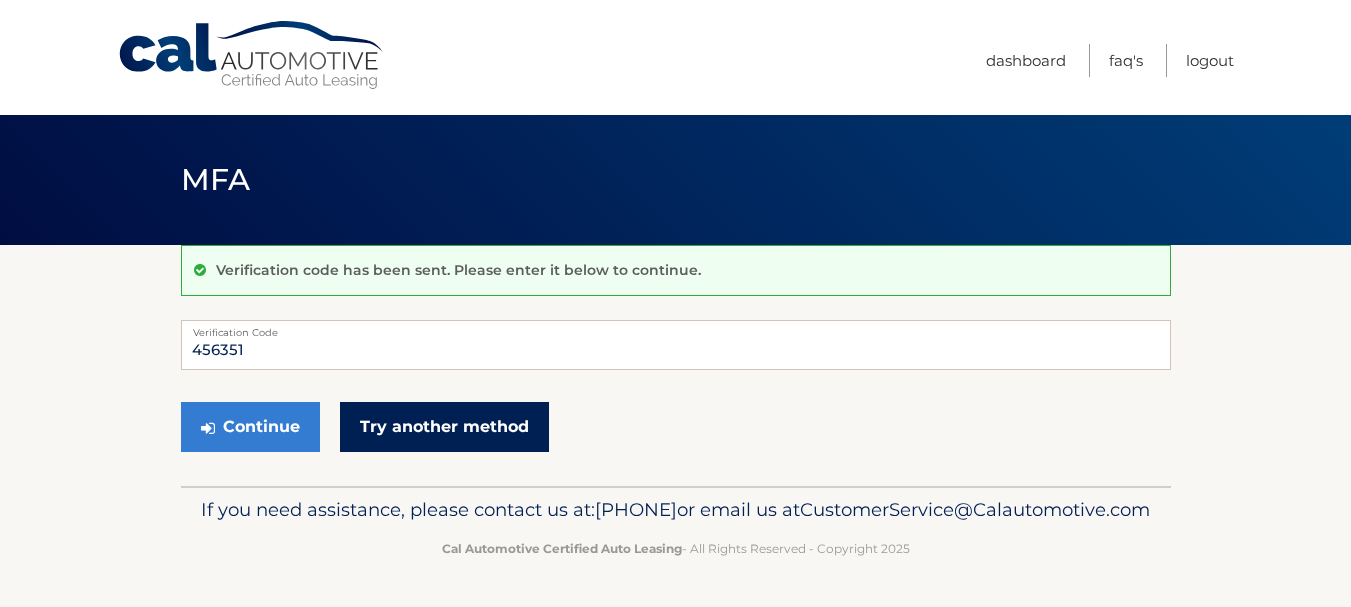 click on "Try another method" at bounding box center (444, 427) 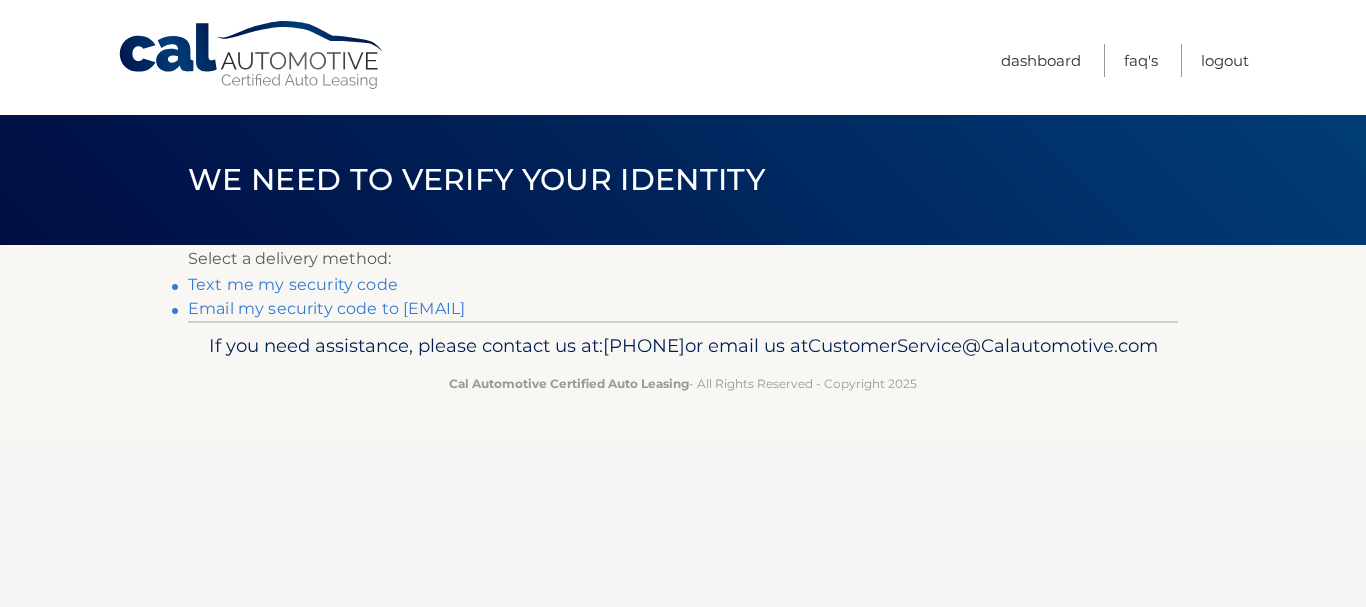 scroll, scrollTop: 0, scrollLeft: 0, axis: both 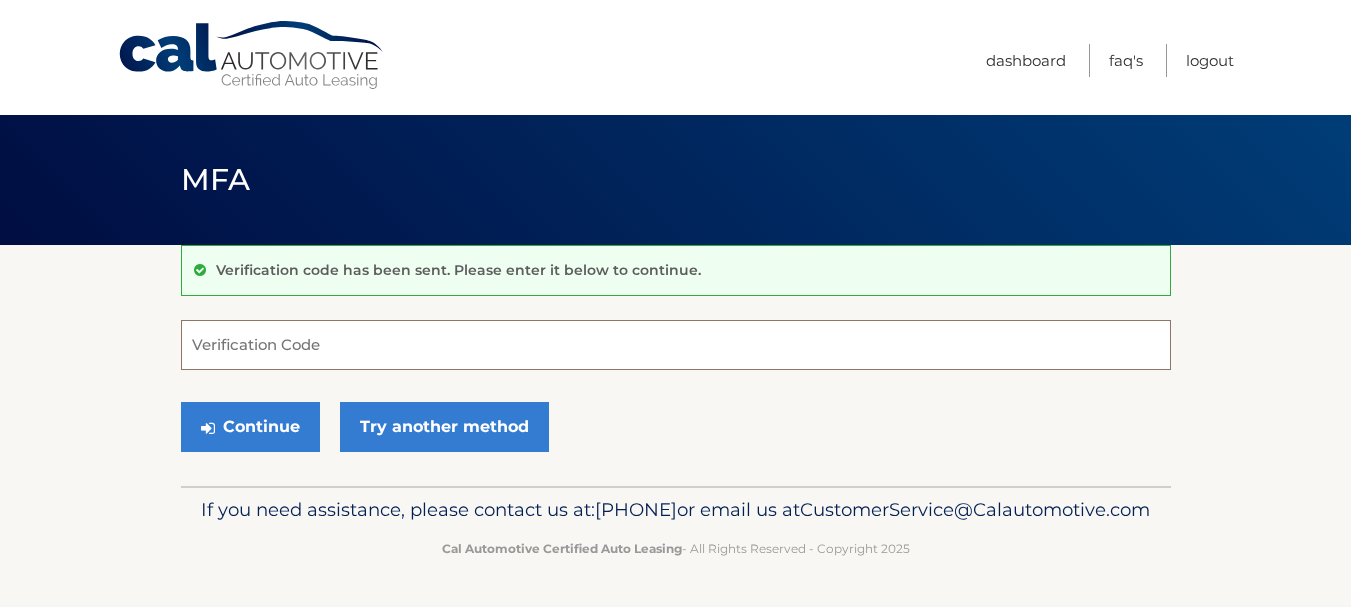 click on "Verification Code" at bounding box center (676, 345) 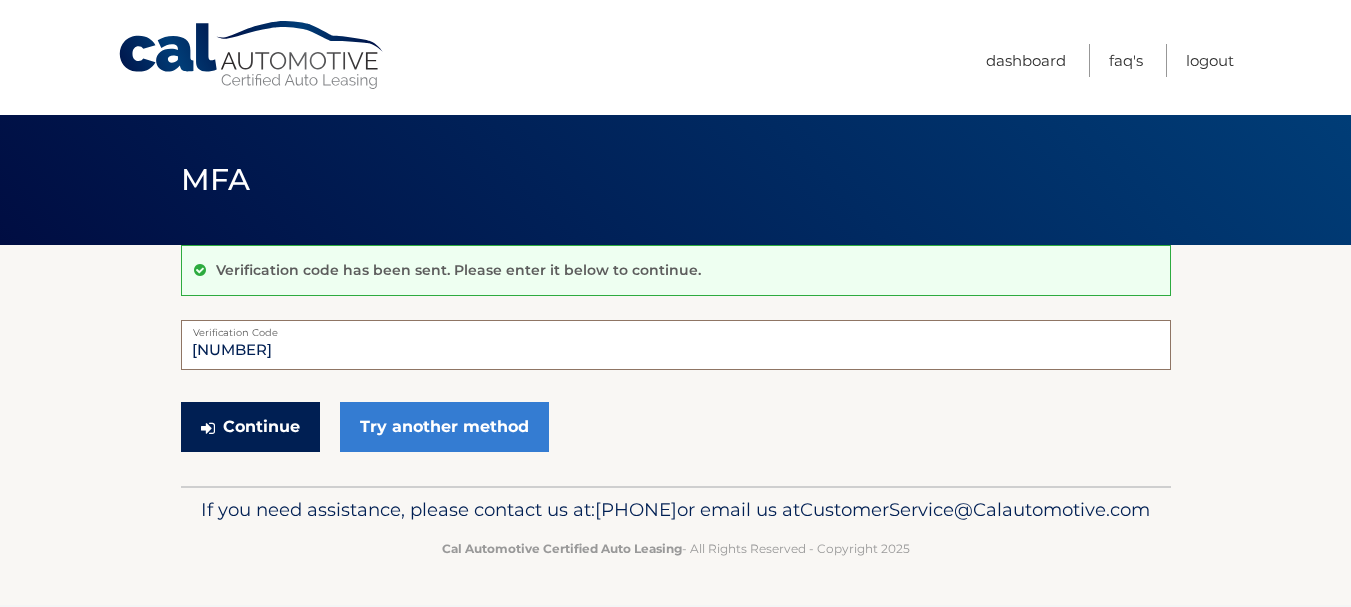 type on "231467" 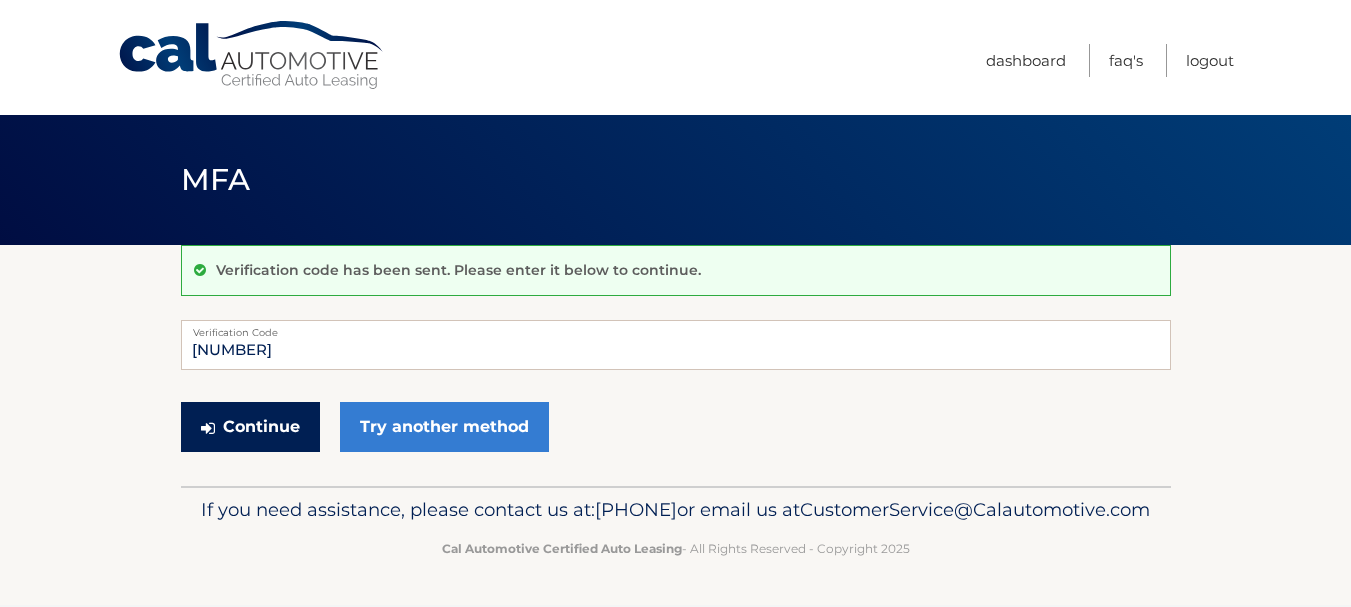 click on "Continue" at bounding box center [250, 427] 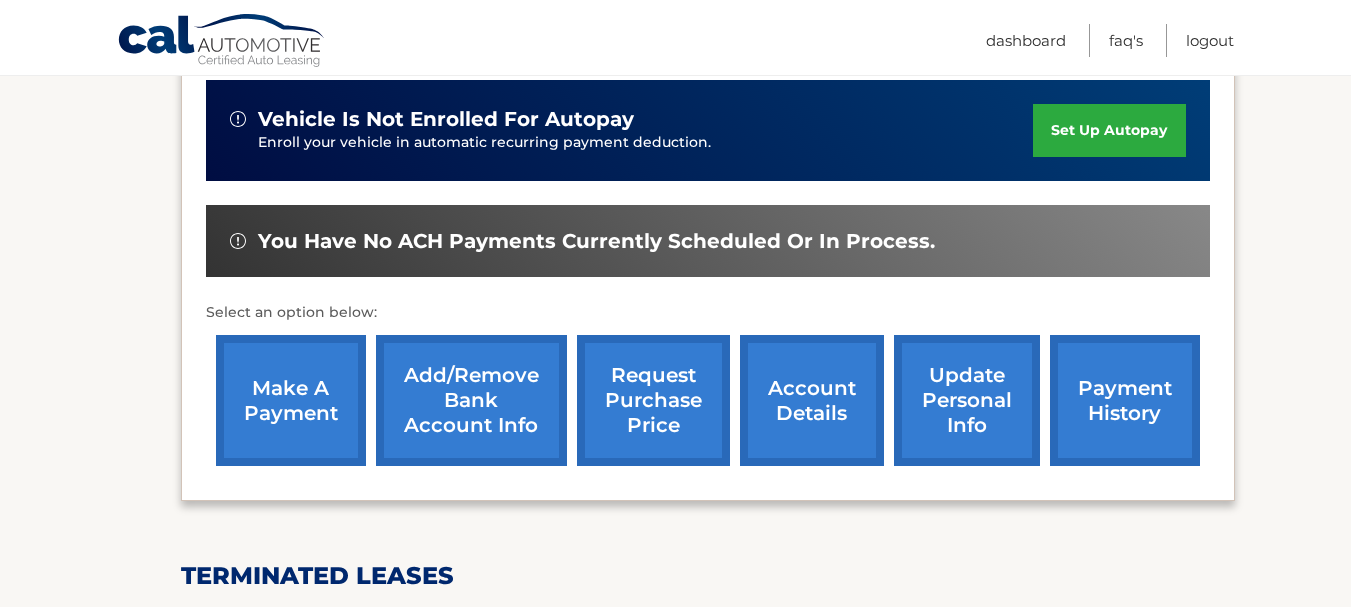 scroll, scrollTop: 500, scrollLeft: 0, axis: vertical 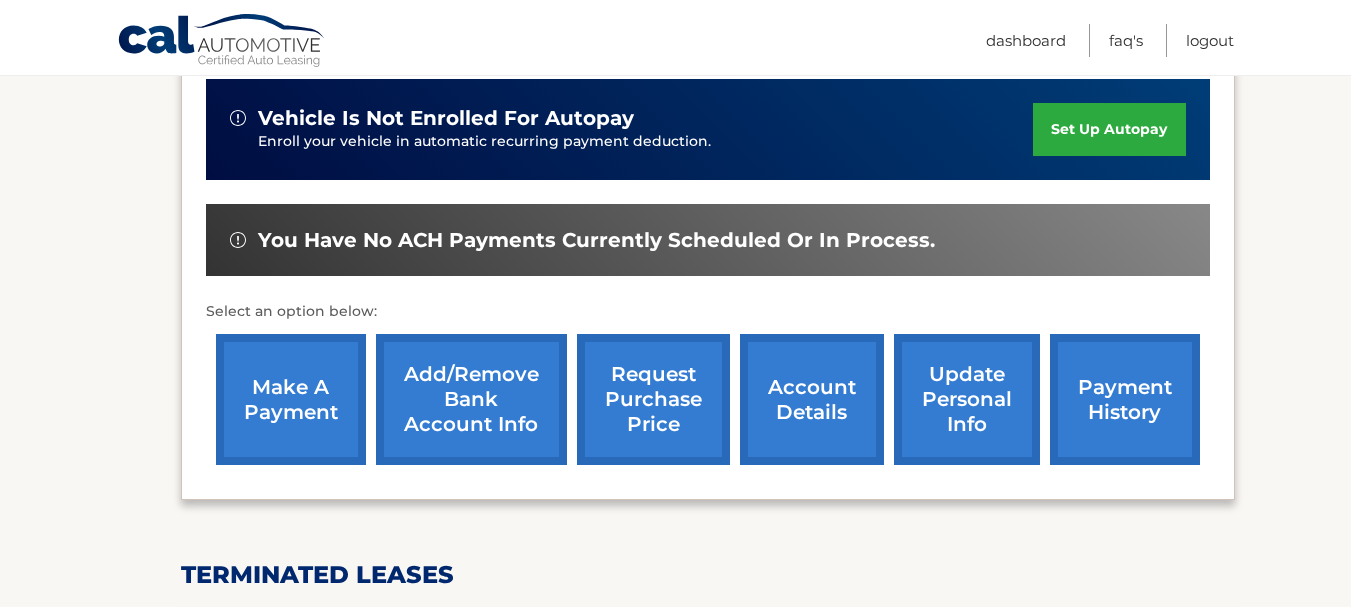 click on "make a payment" at bounding box center [291, 399] 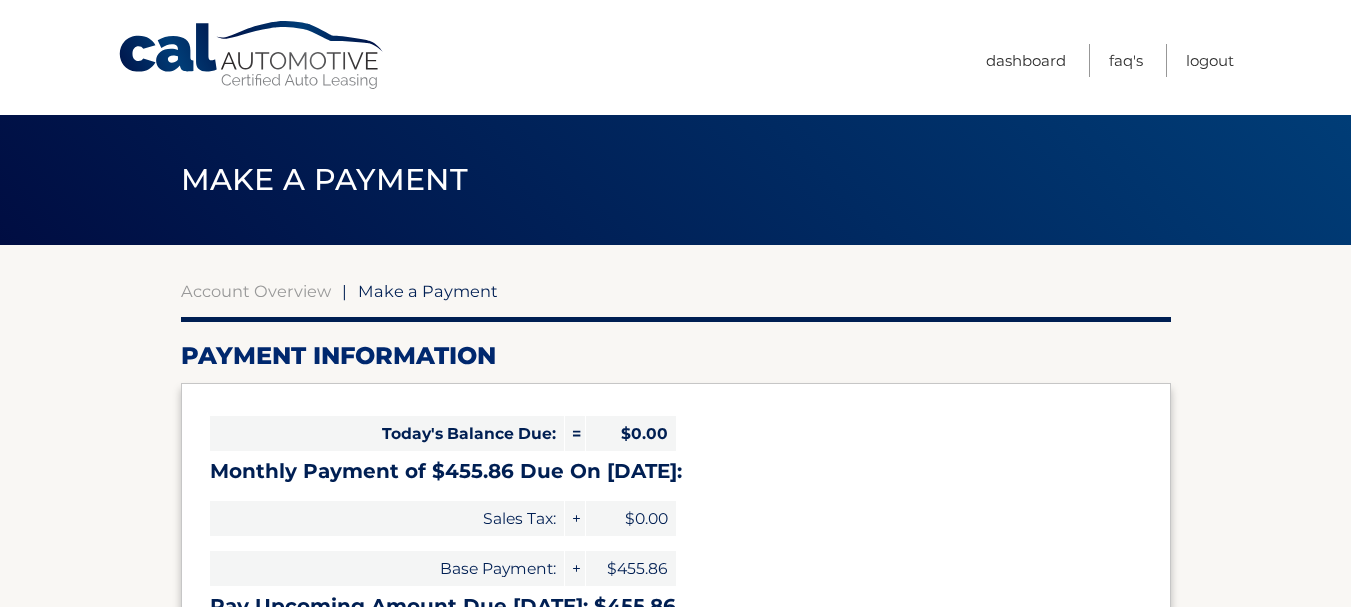 select on "MjUyN2MyNzYtNjhiNC00NmUzLWIxODUtNDk5NGZlM2I4NDQy" 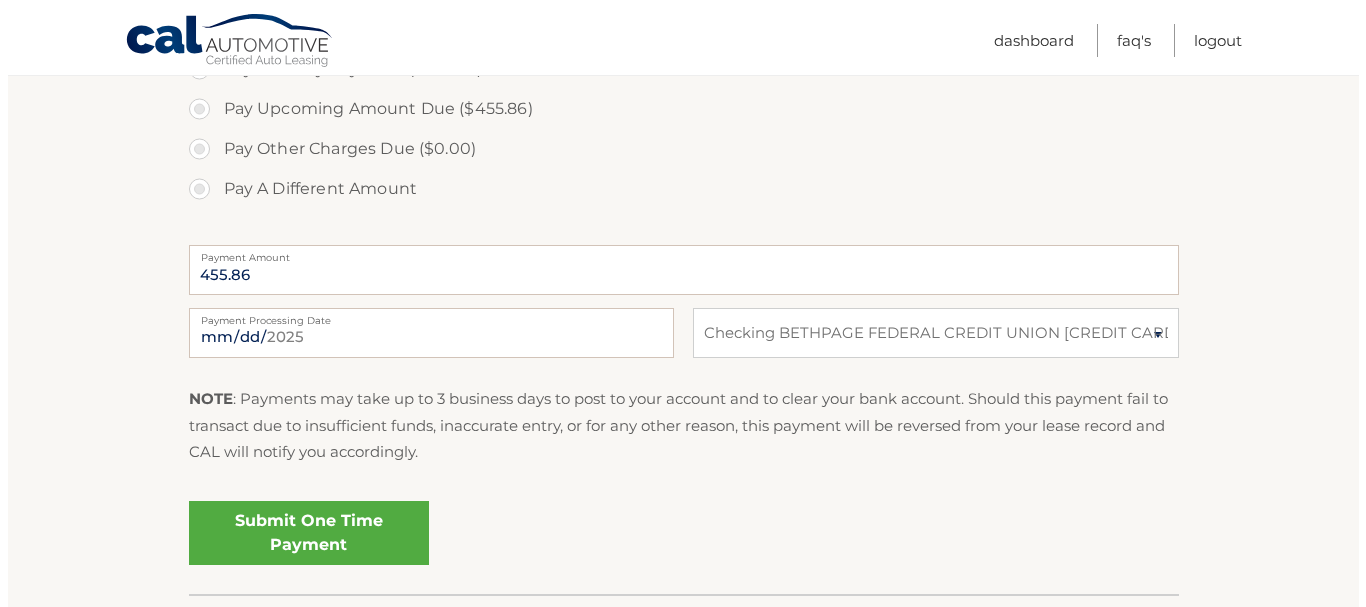scroll, scrollTop: 700, scrollLeft: 0, axis: vertical 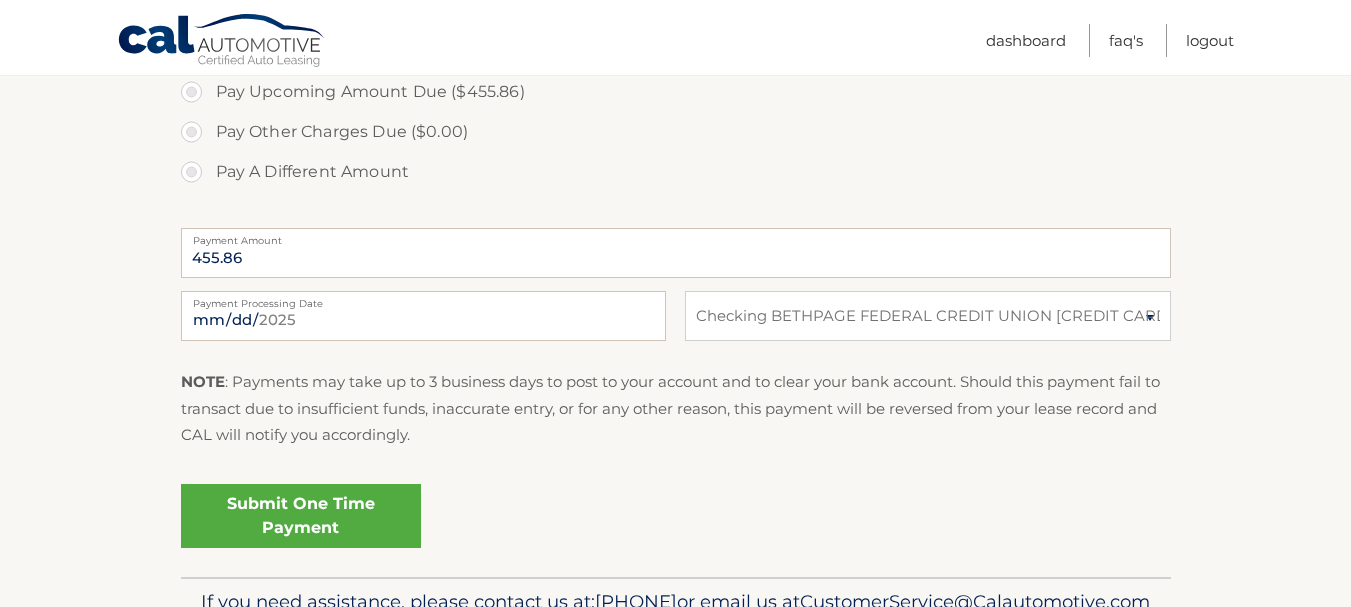 click on "Submit One Time Payment" at bounding box center (301, 516) 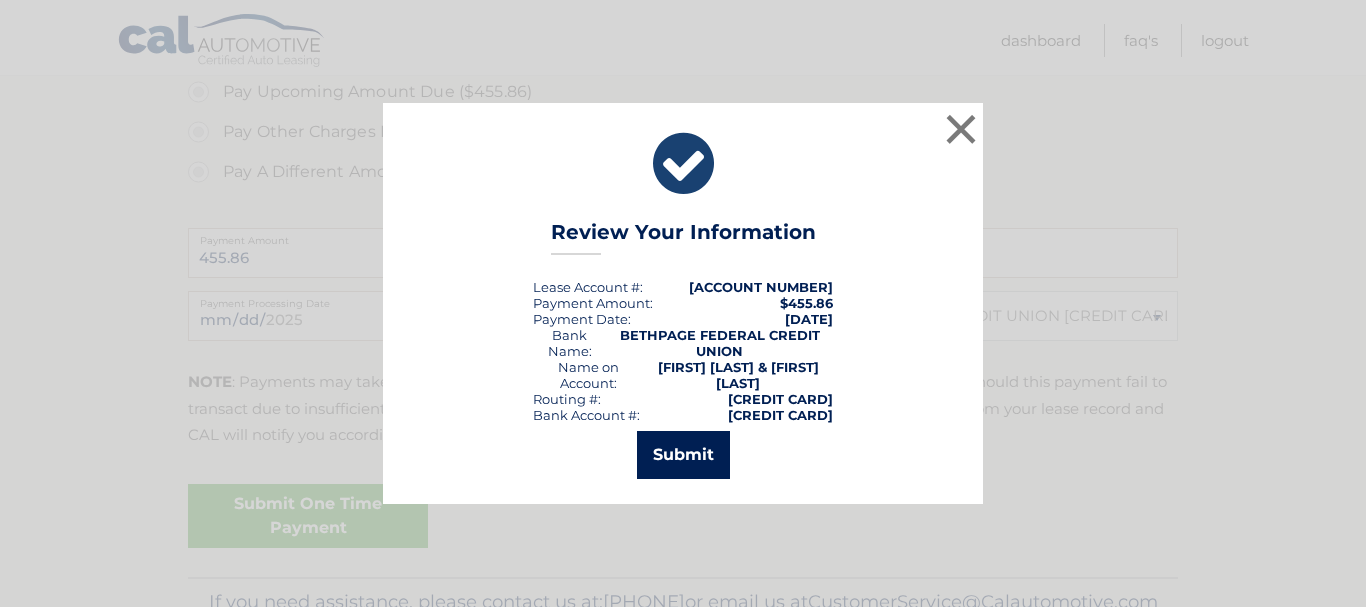 click on "Submit" at bounding box center (683, 455) 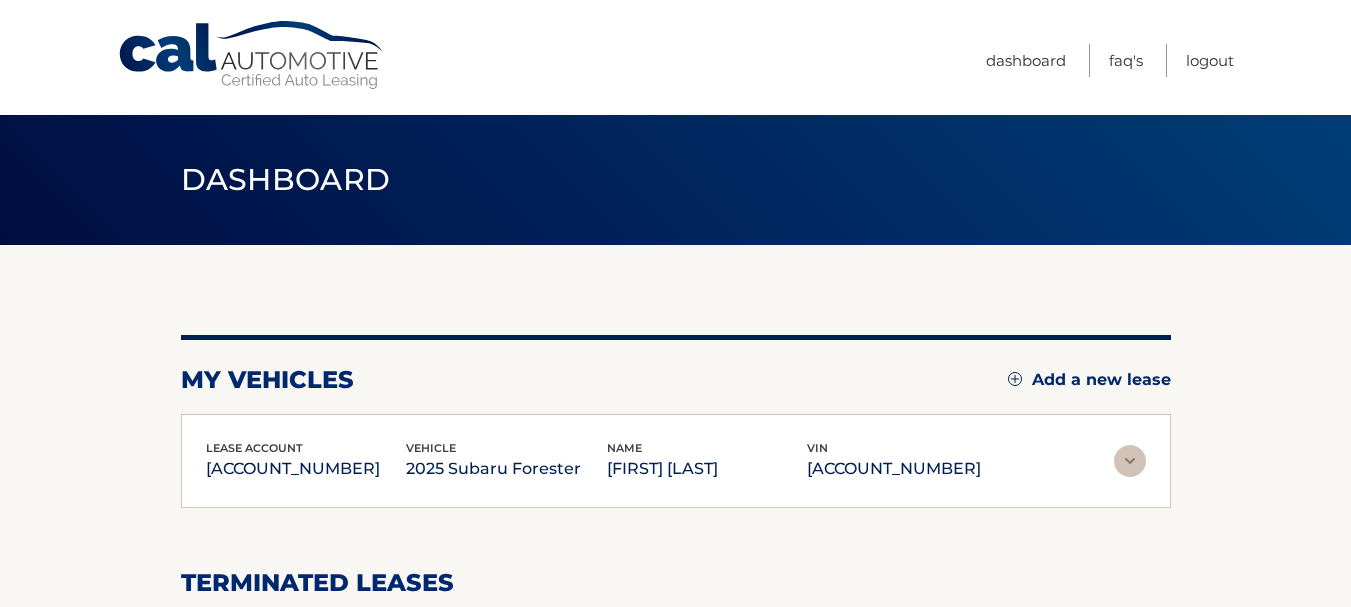 scroll, scrollTop: 0, scrollLeft: 0, axis: both 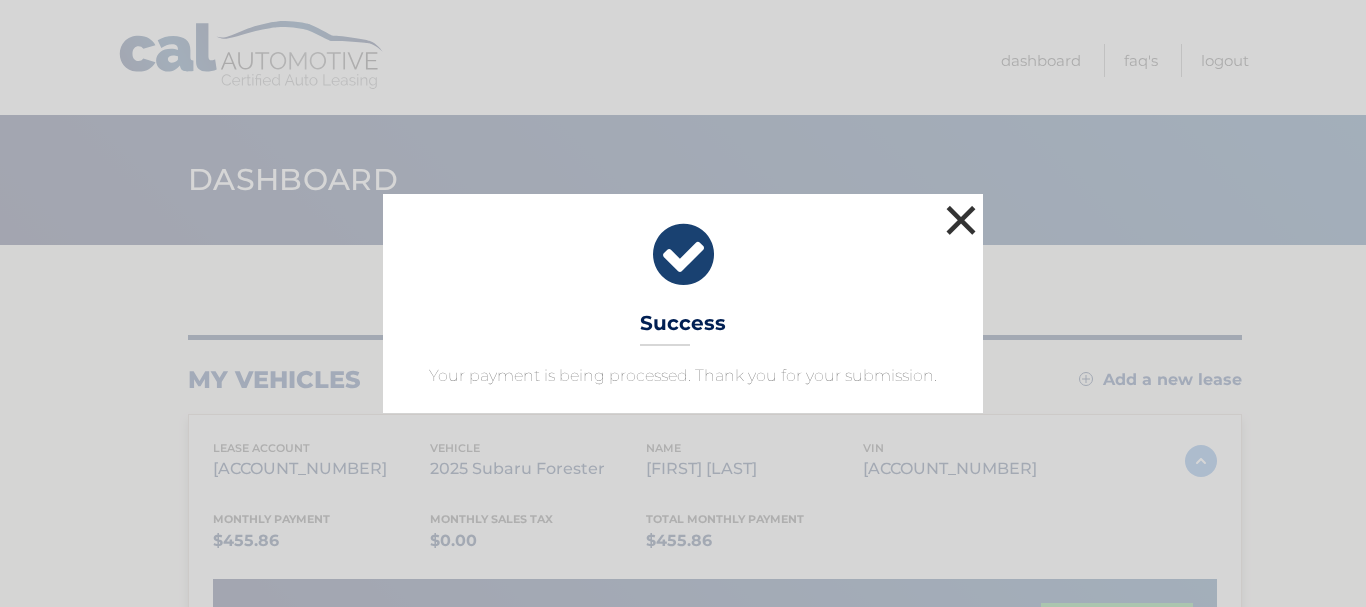 click on "×" at bounding box center (961, 220) 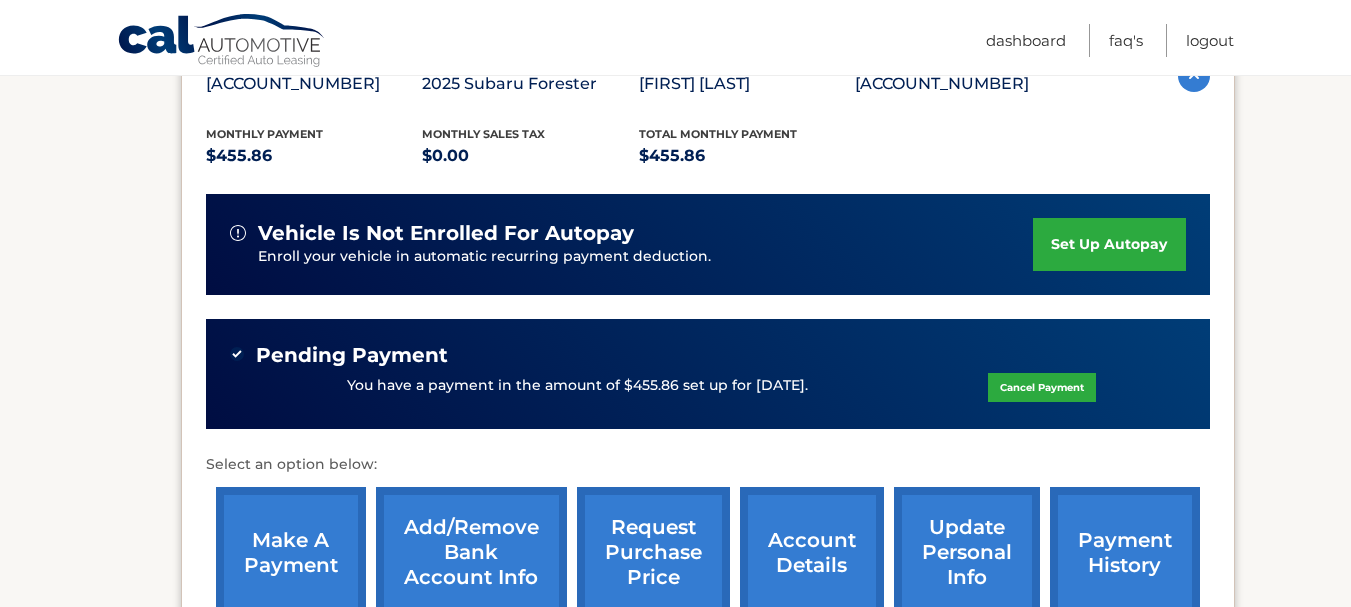 scroll, scrollTop: 0, scrollLeft: 0, axis: both 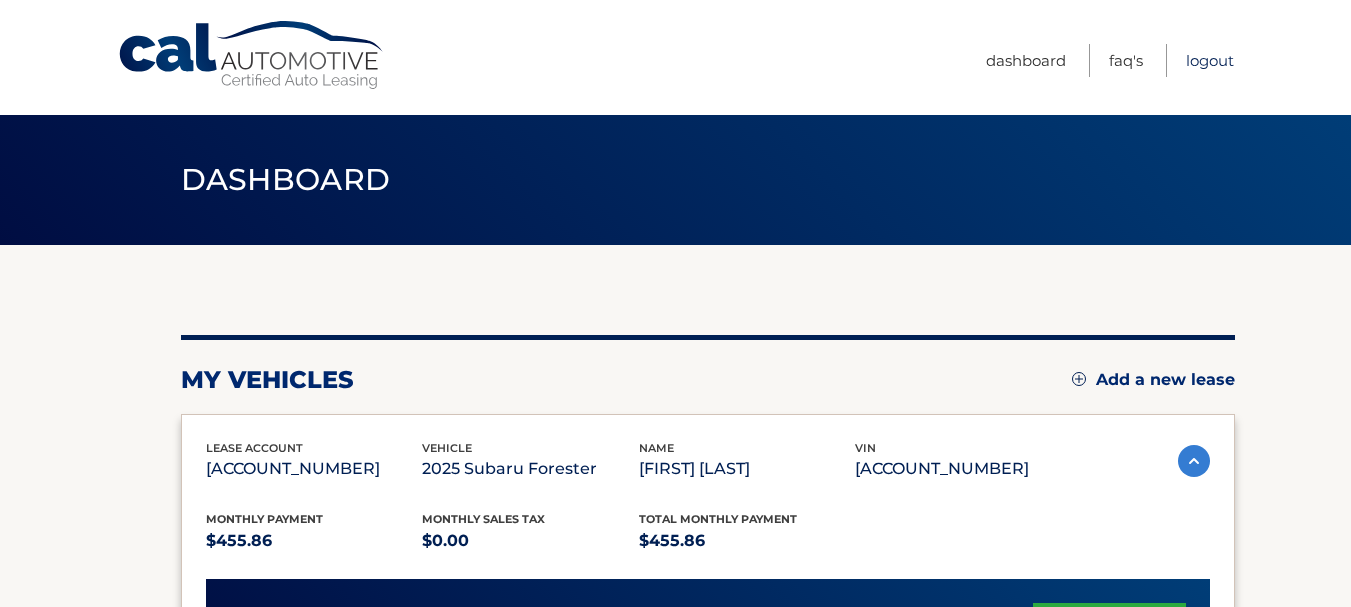 click on "Logout" at bounding box center (1210, 60) 